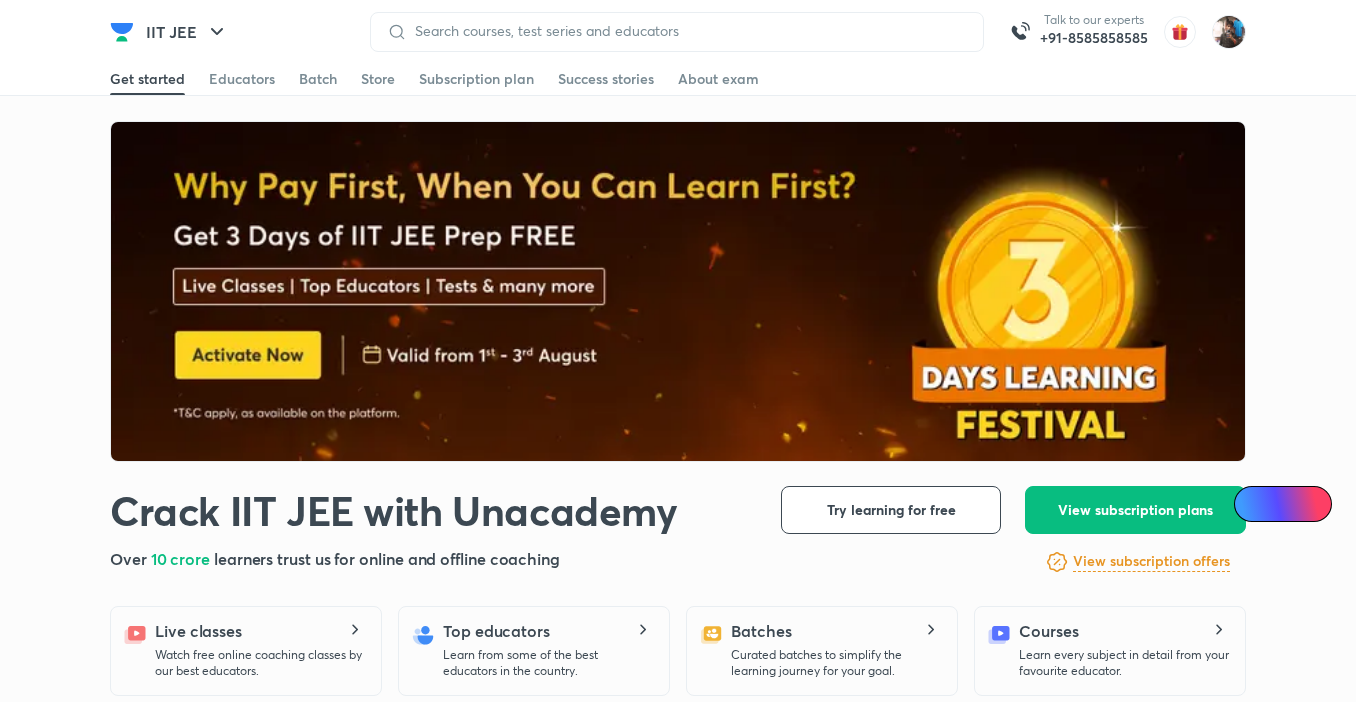 scroll, scrollTop: 0, scrollLeft: 0, axis: both 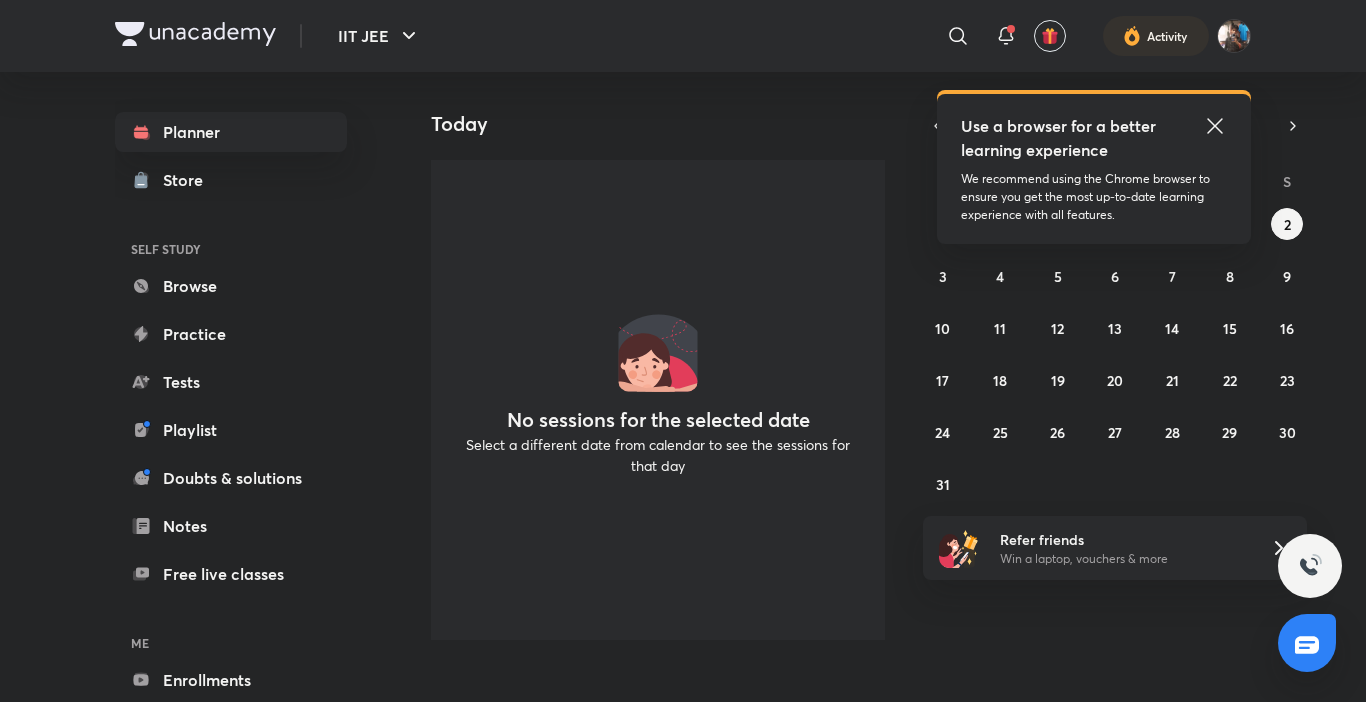 click 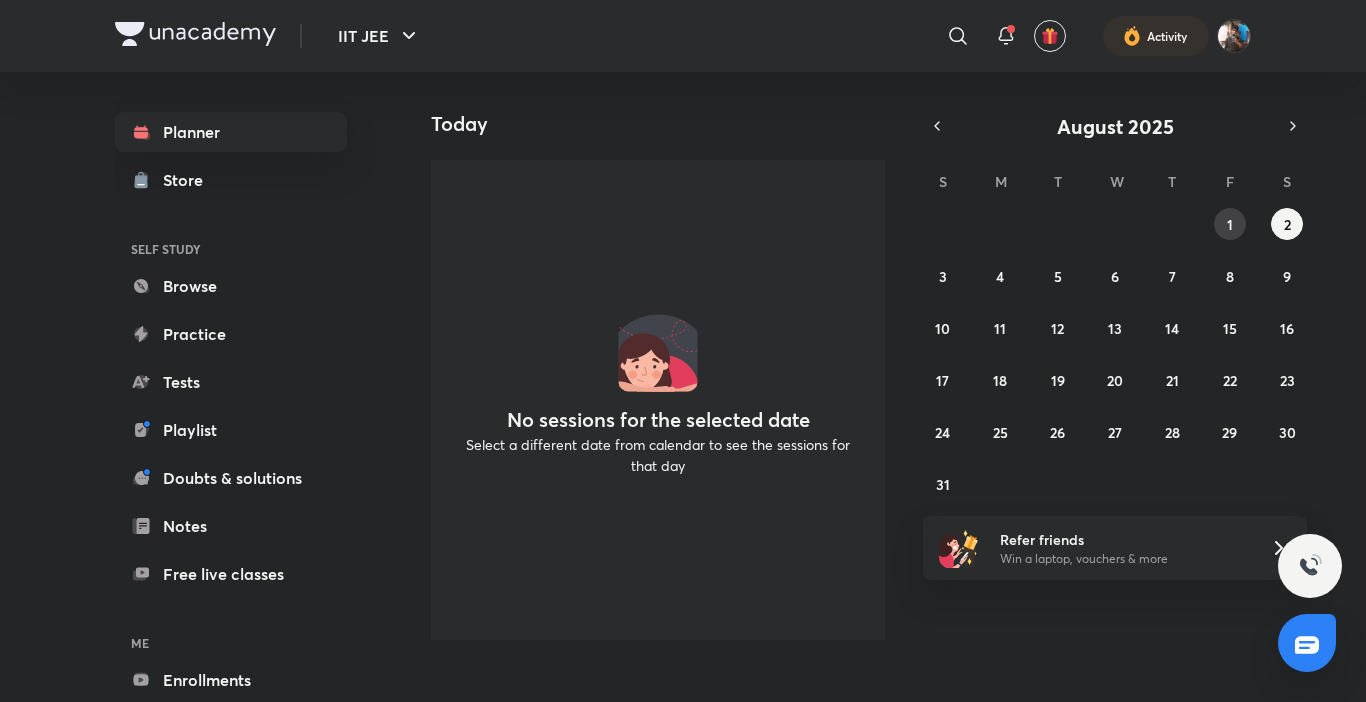 click on "1" at bounding box center [1230, 224] 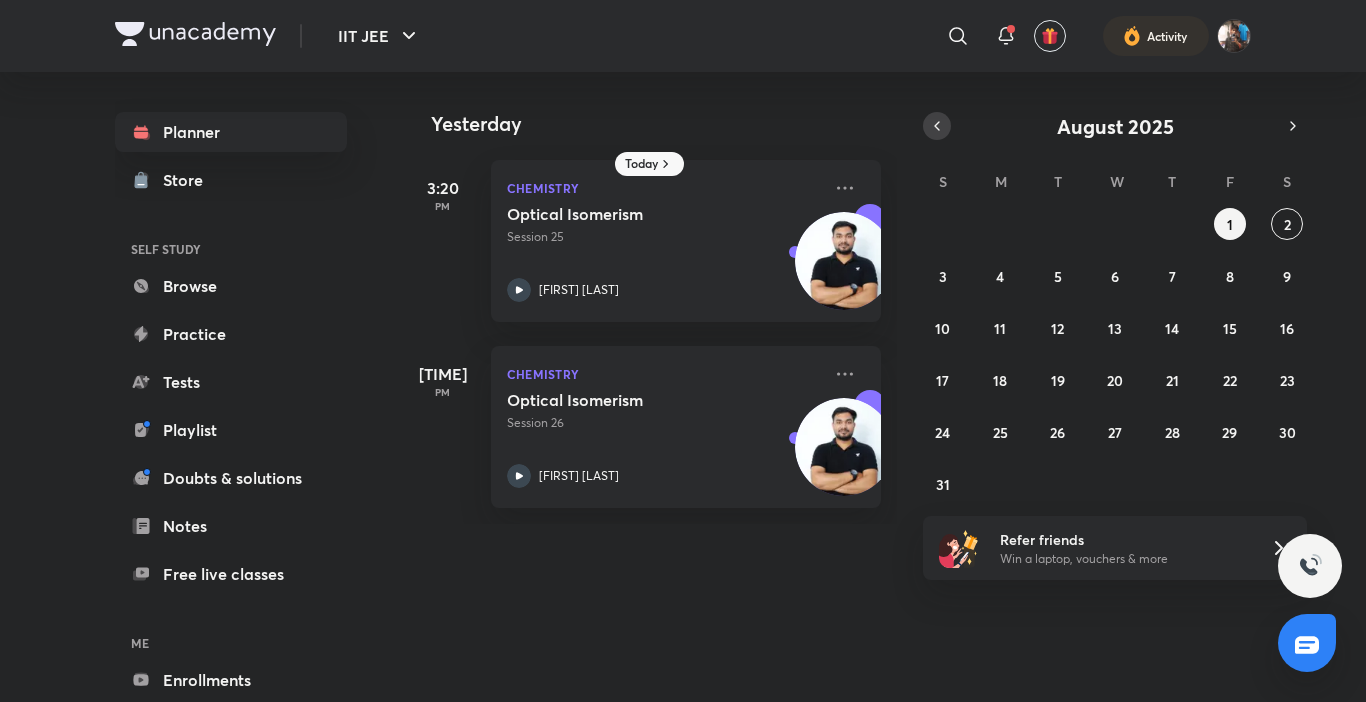 click 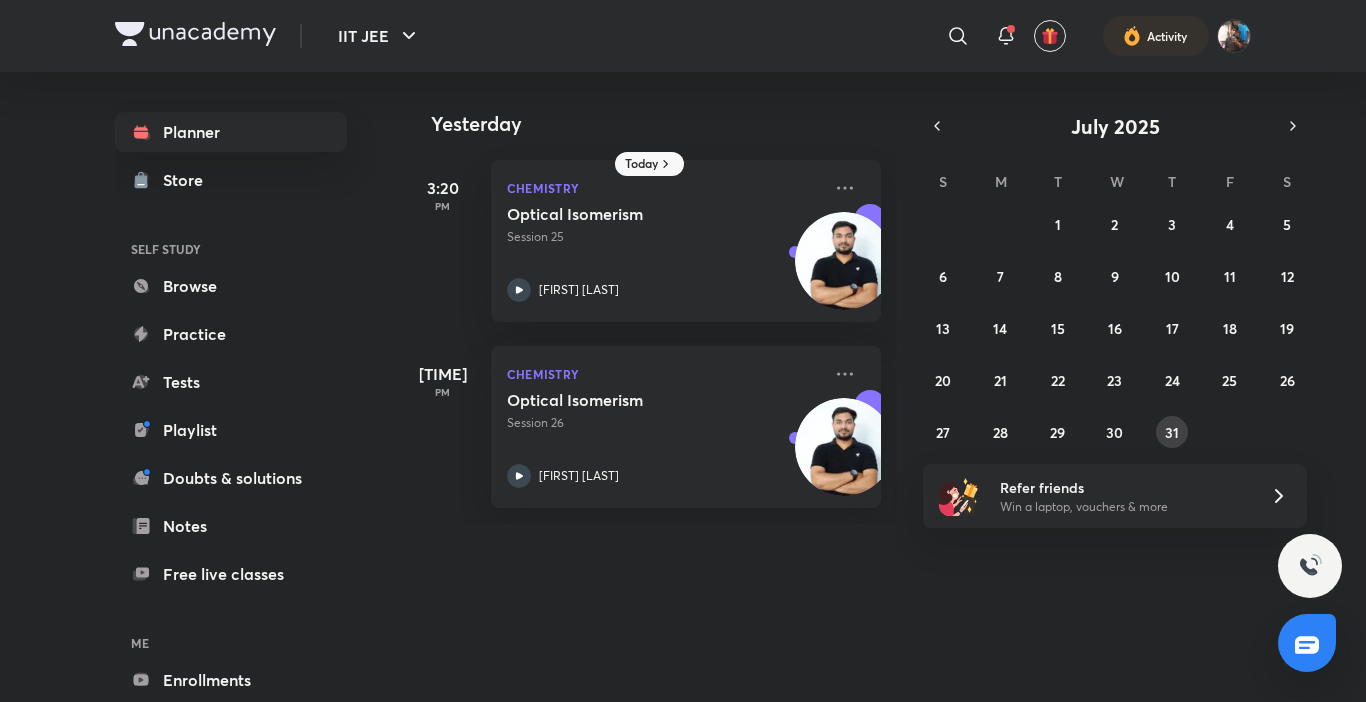 click on "31" at bounding box center (1172, 432) 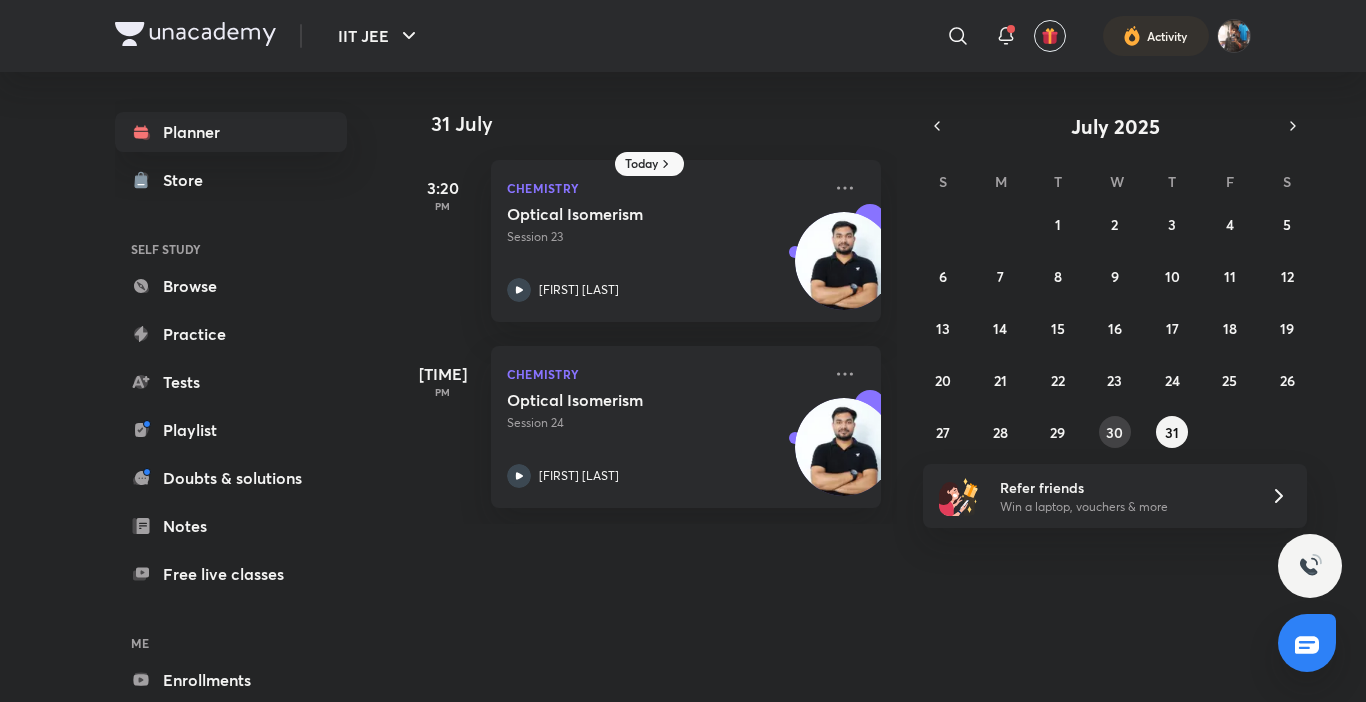 click on "30" at bounding box center [1114, 432] 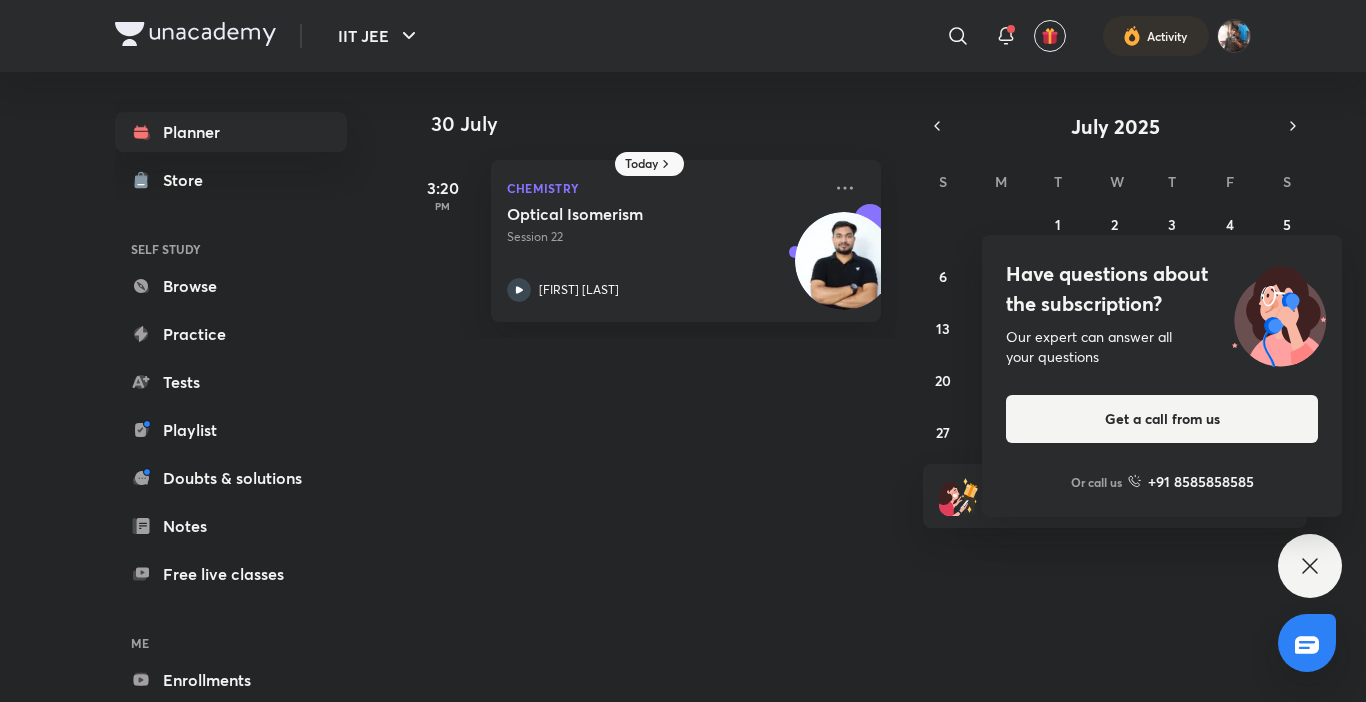 click 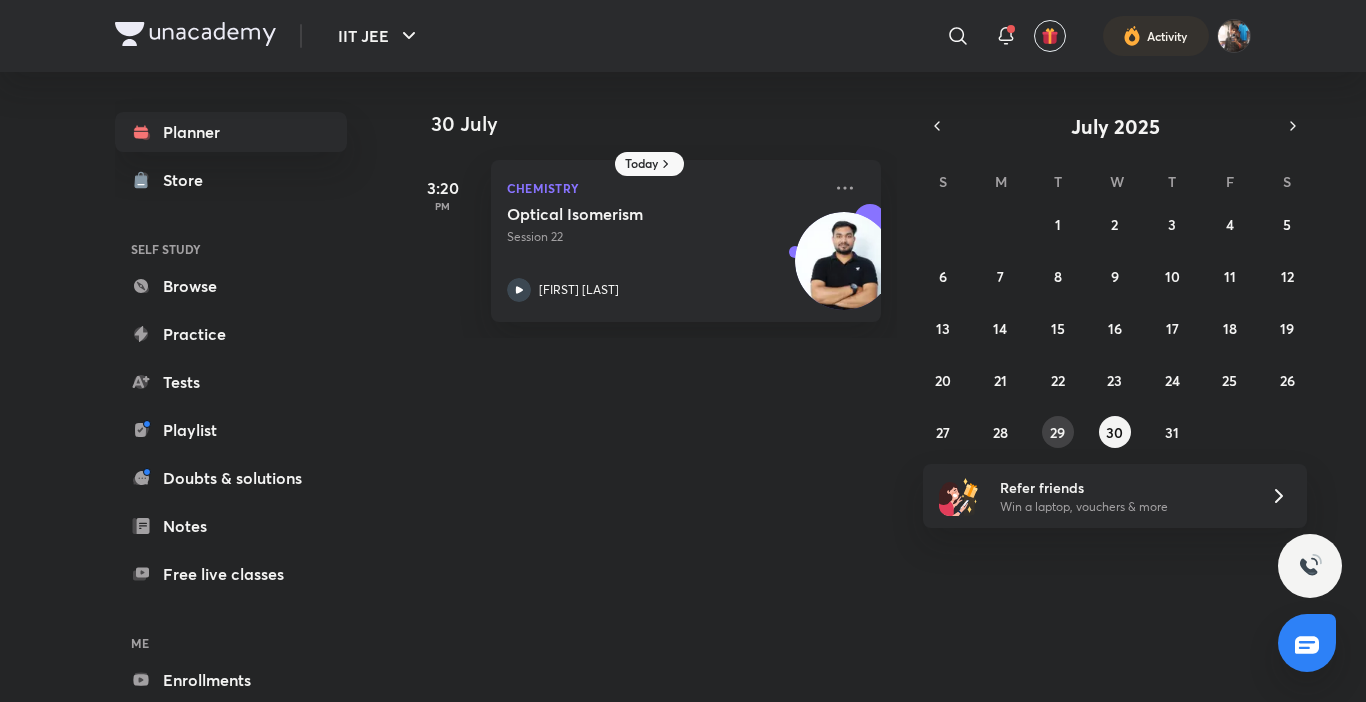 click on "29" at bounding box center (1057, 432) 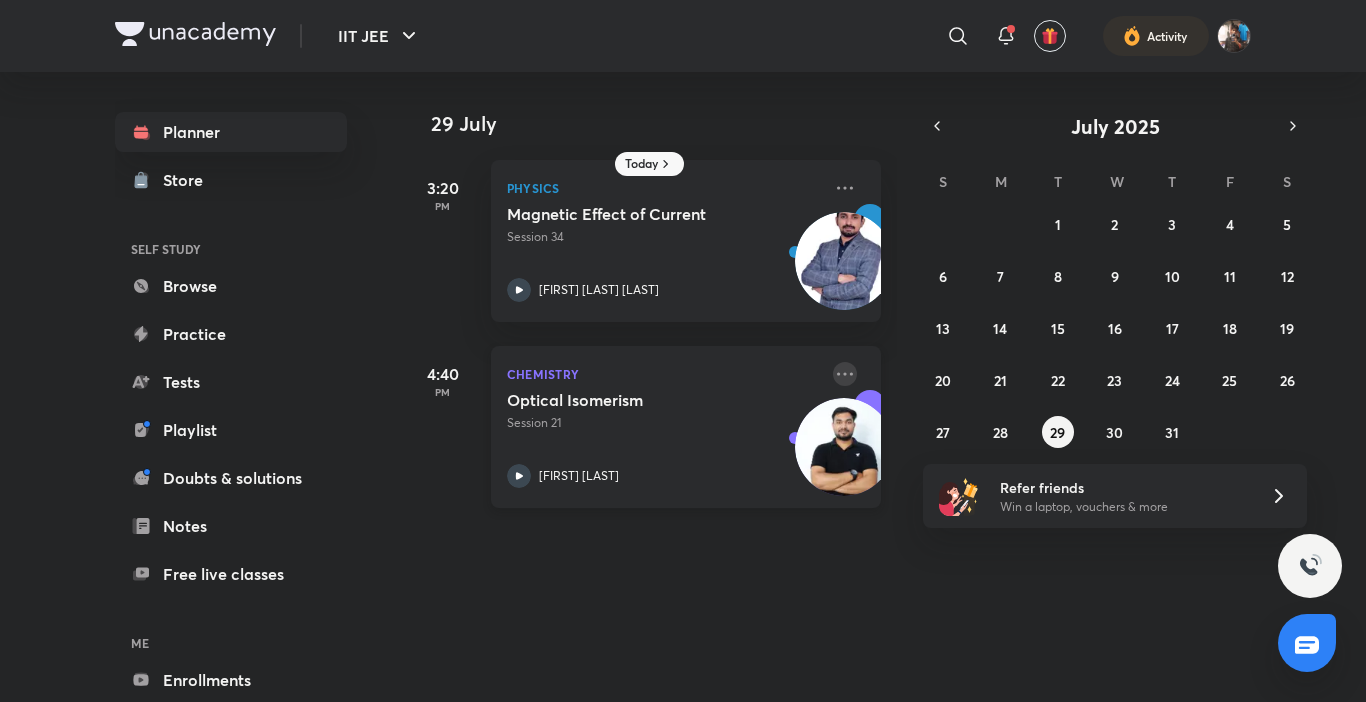 click 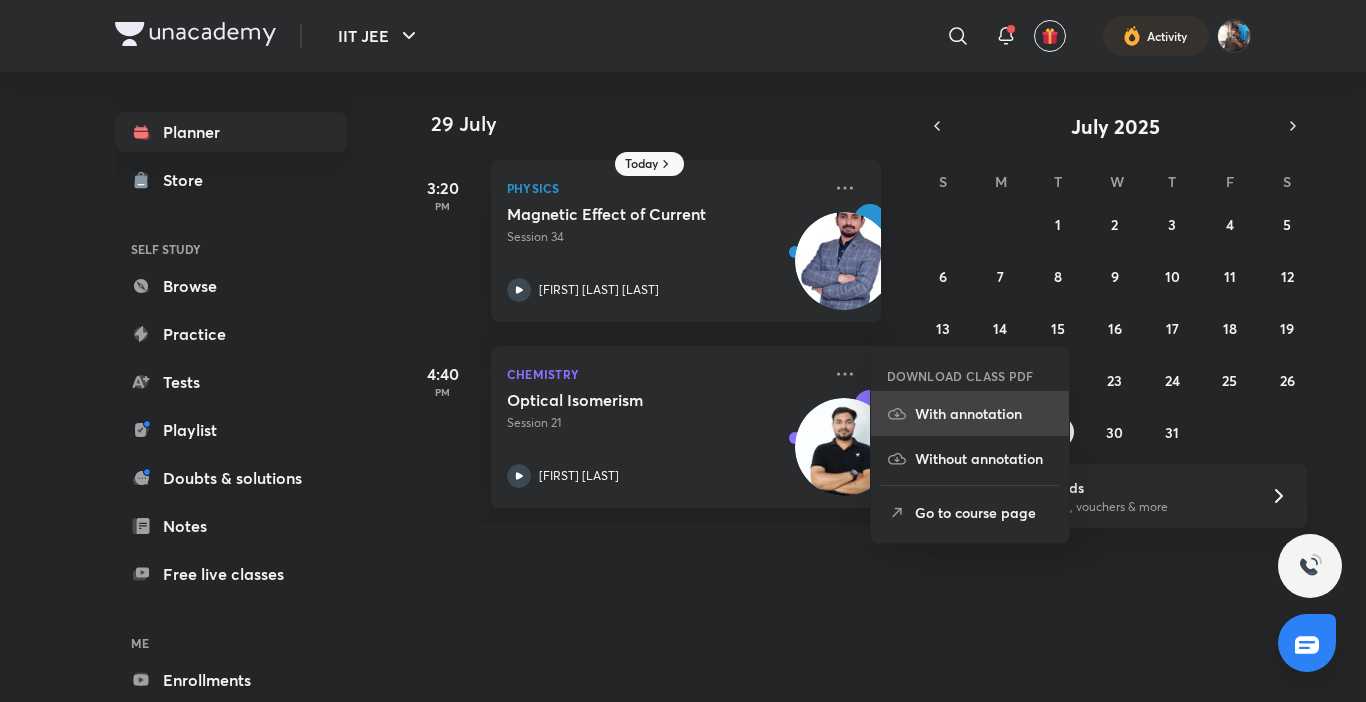 click on "With annotation" at bounding box center (970, 413) 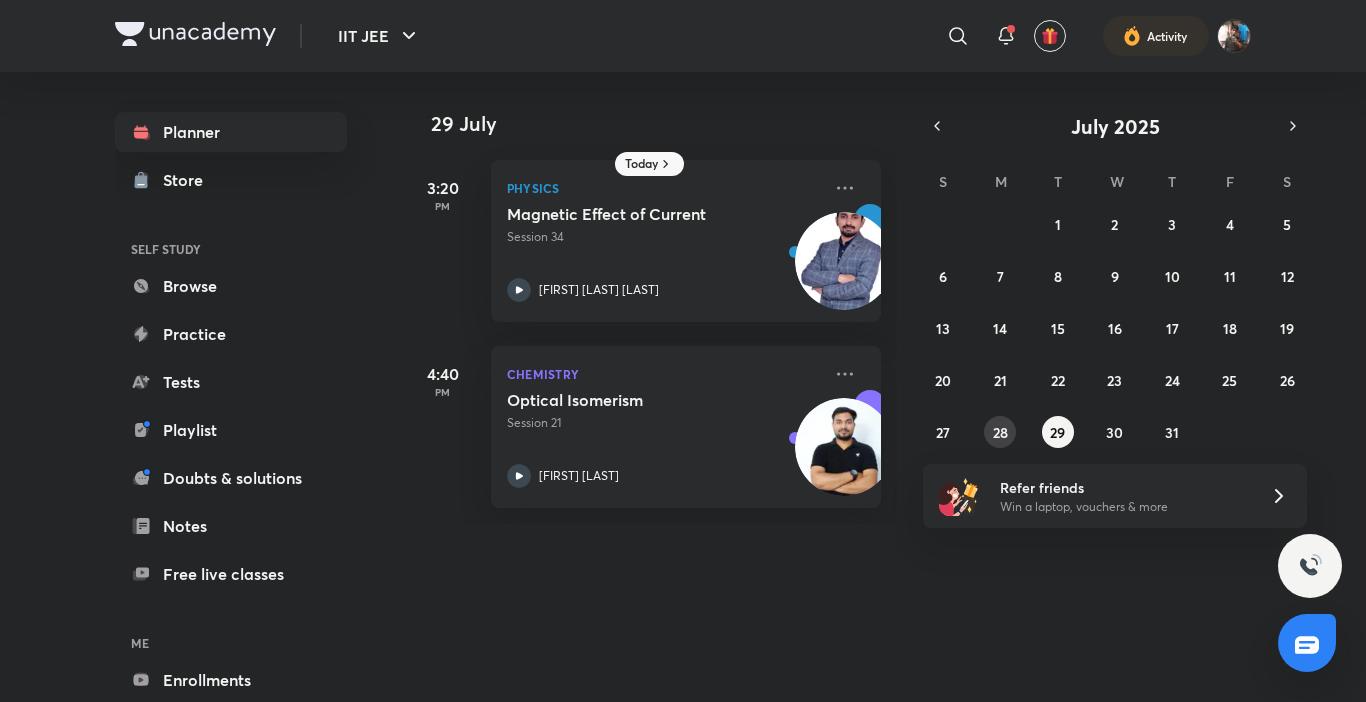 click on "28" at bounding box center [1000, 432] 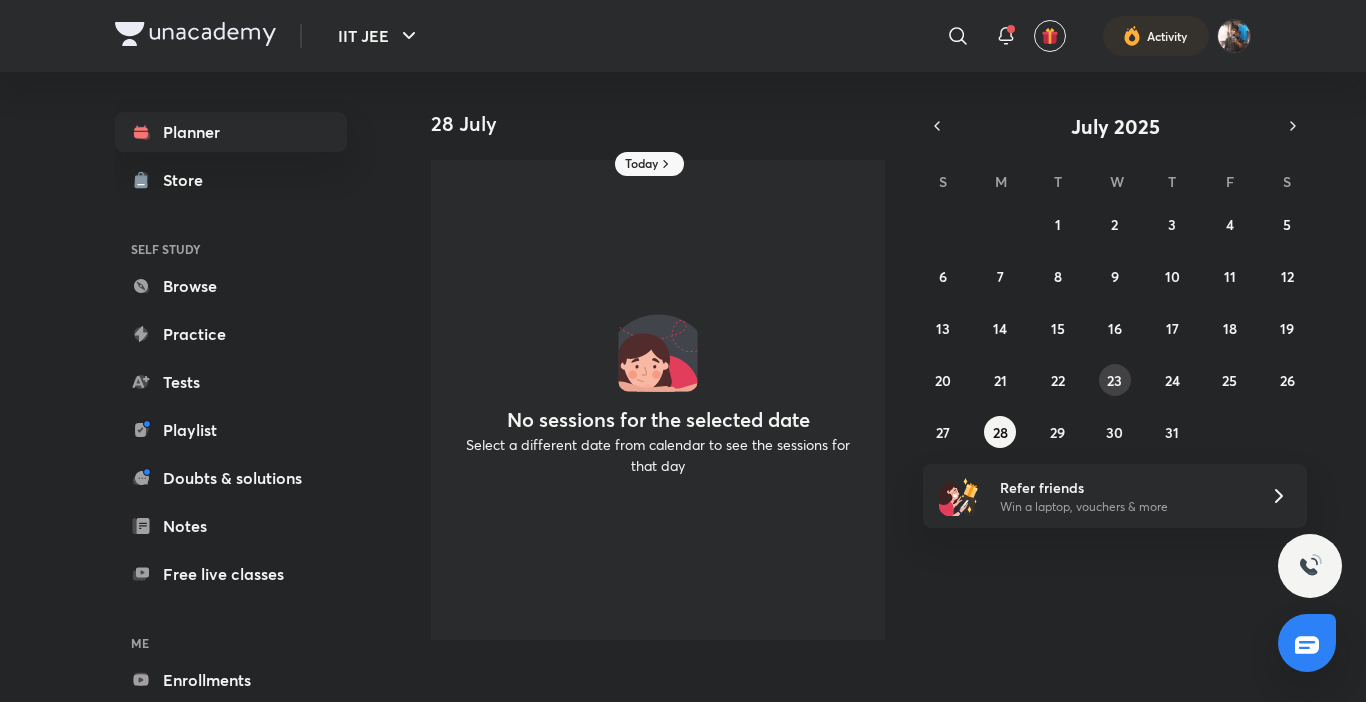 click on "23" at bounding box center (1114, 380) 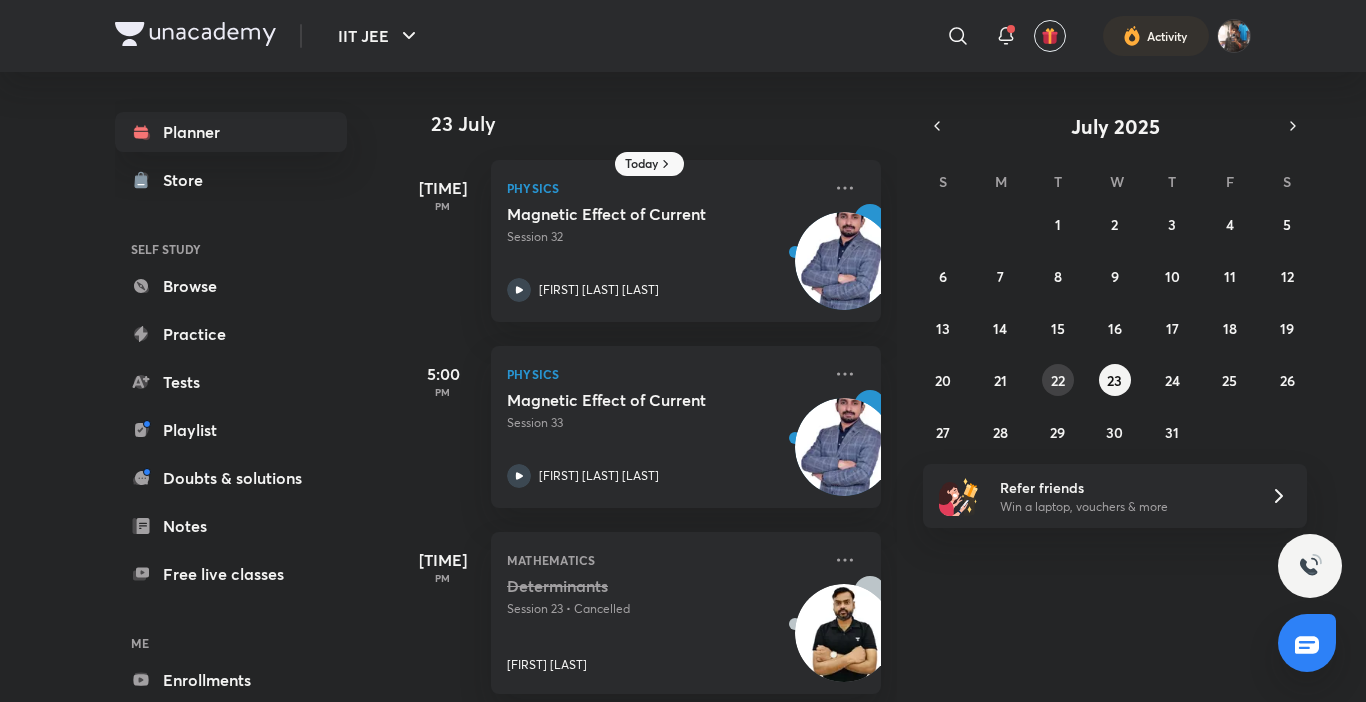 click on "22" at bounding box center (1058, 380) 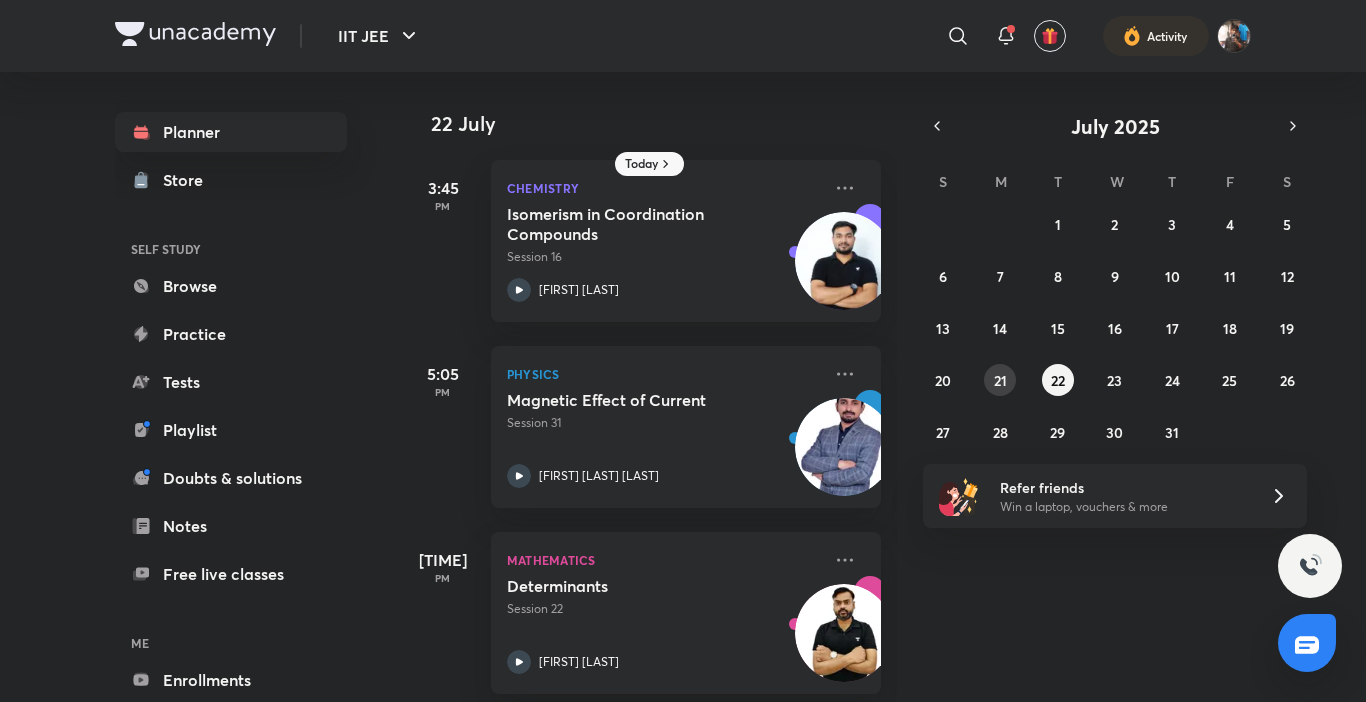 click on "21" at bounding box center (1000, 380) 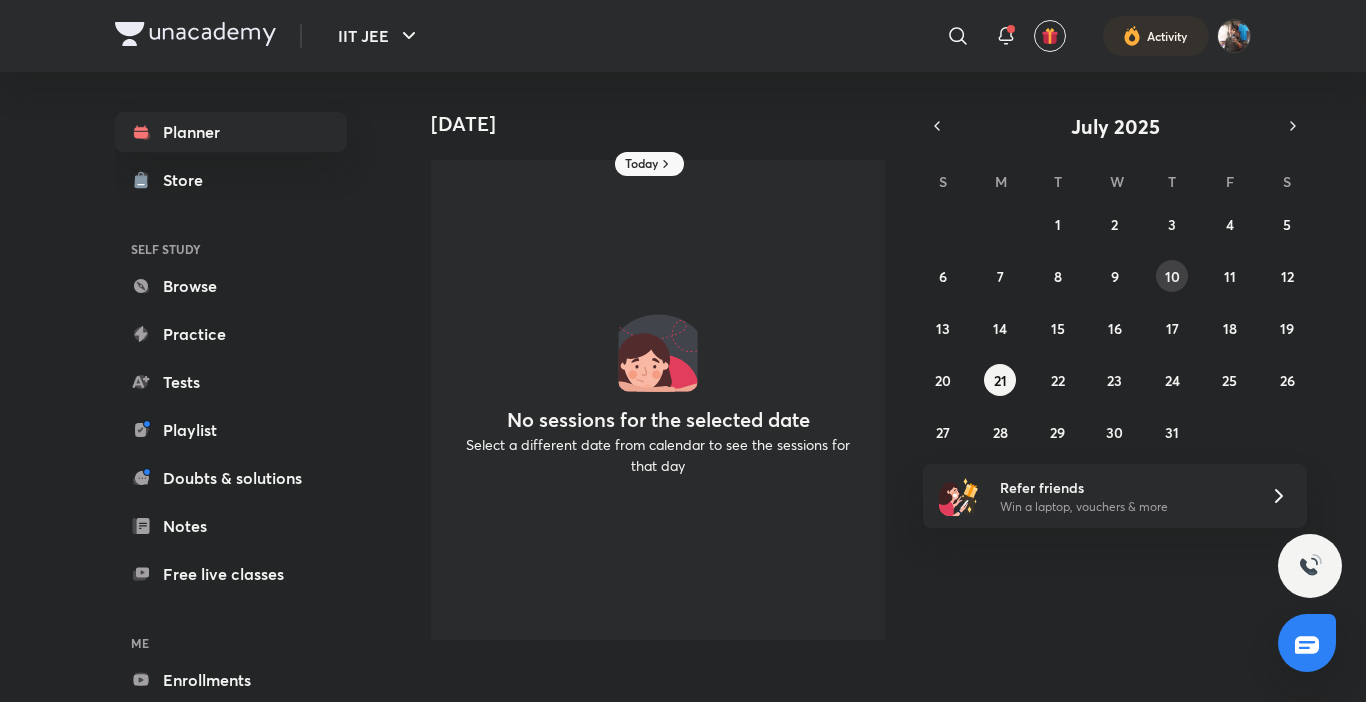 click on "10" at bounding box center (1172, 276) 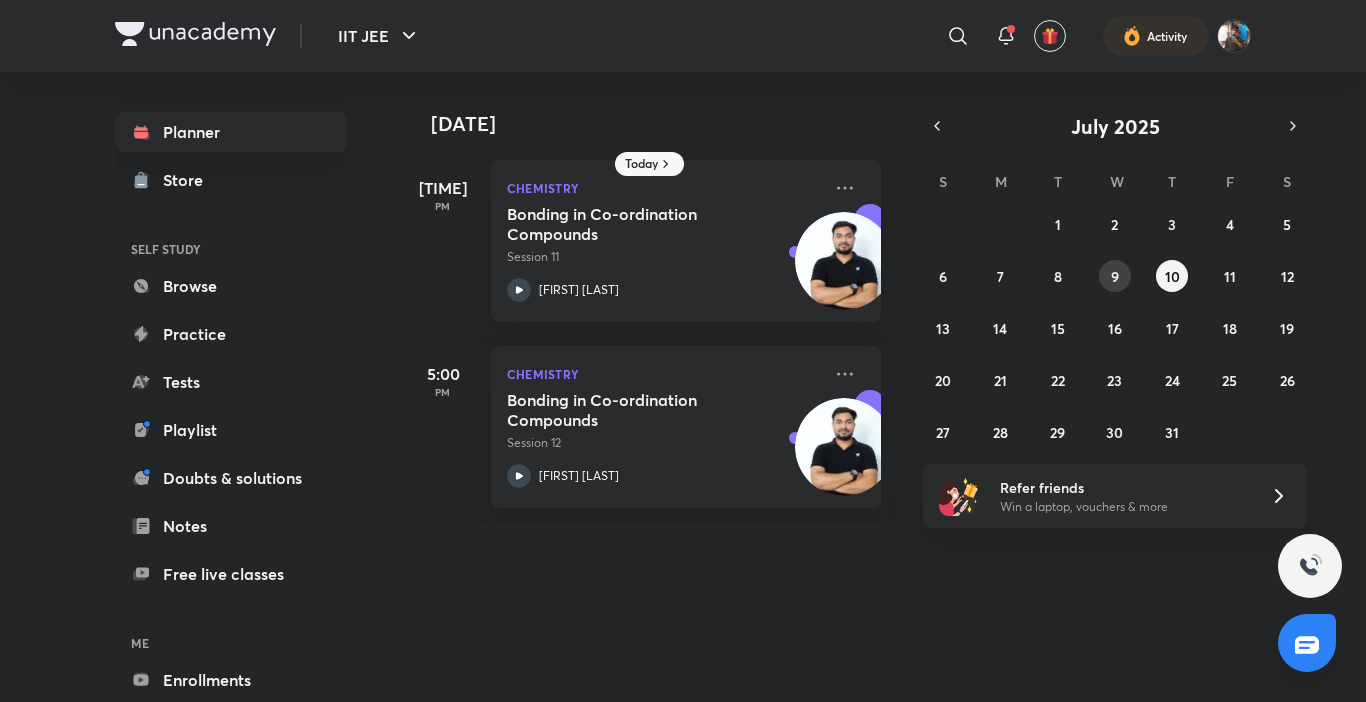 click on "9" at bounding box center (1115, 276) 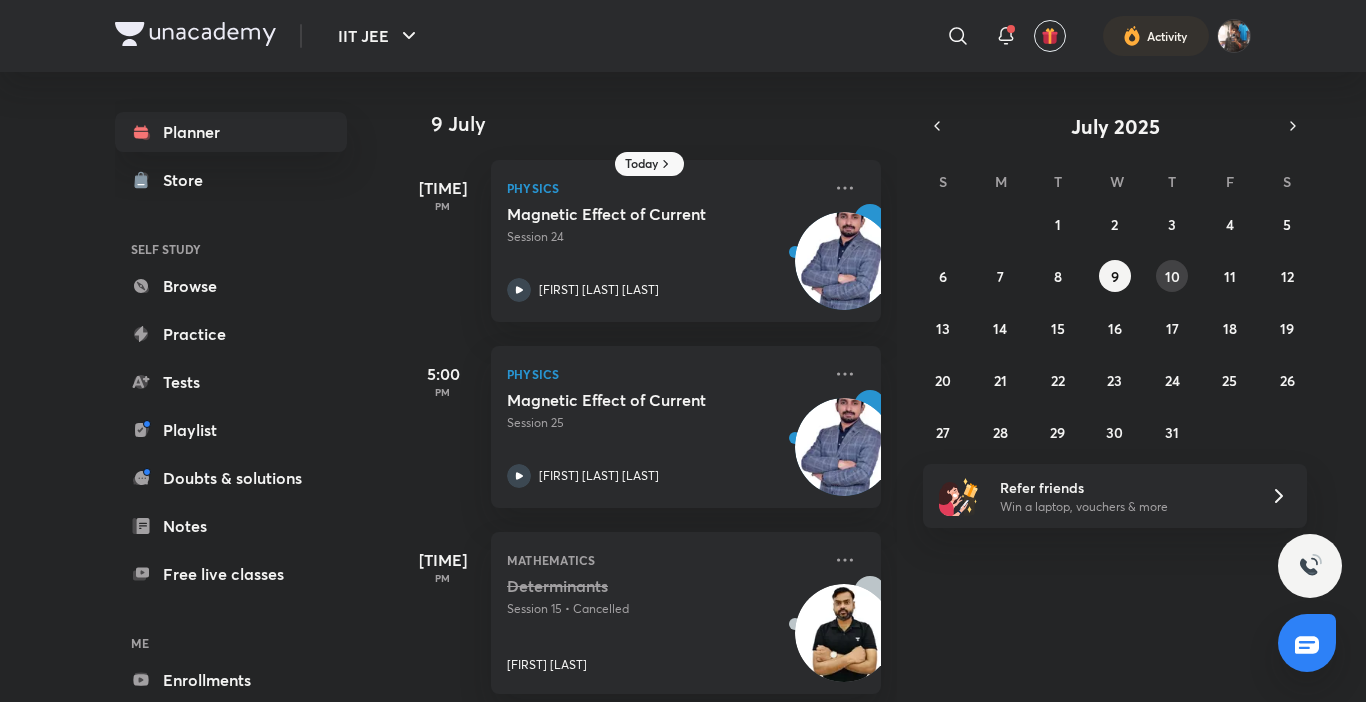 click on "10" at bounding box center (1172, 276) 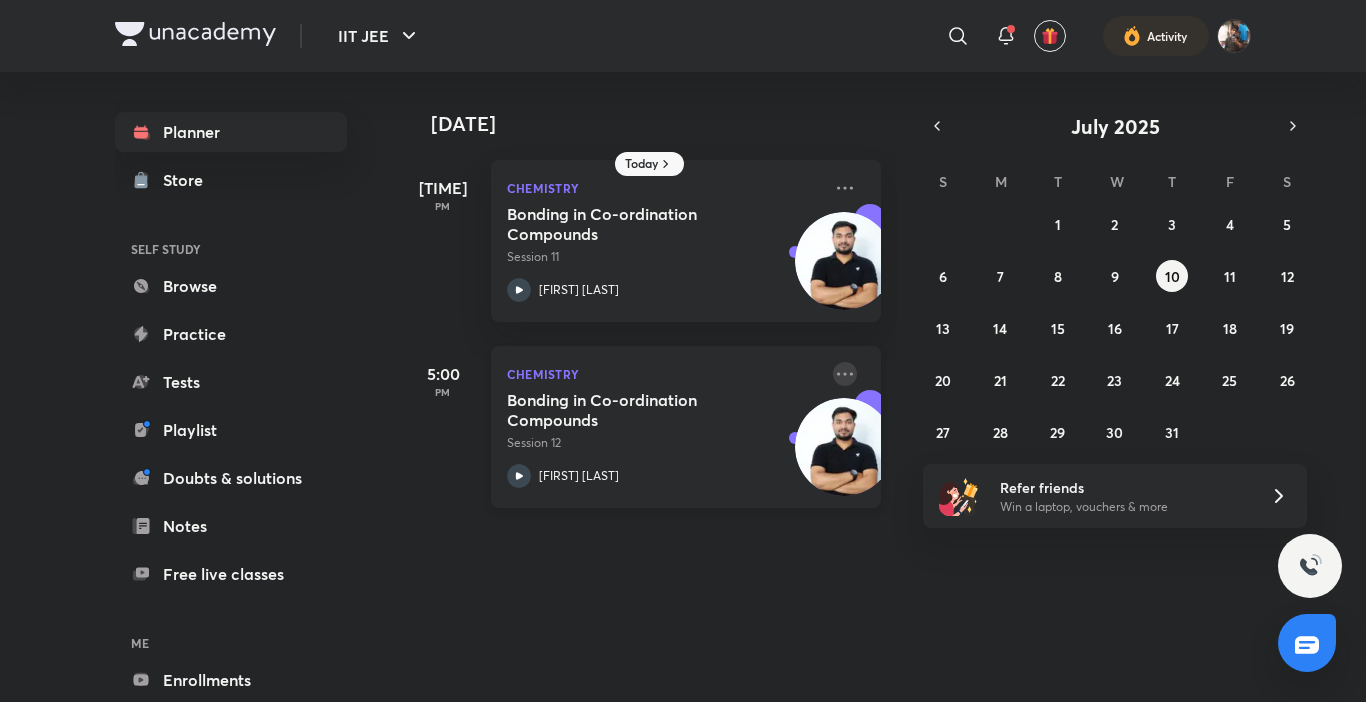 click 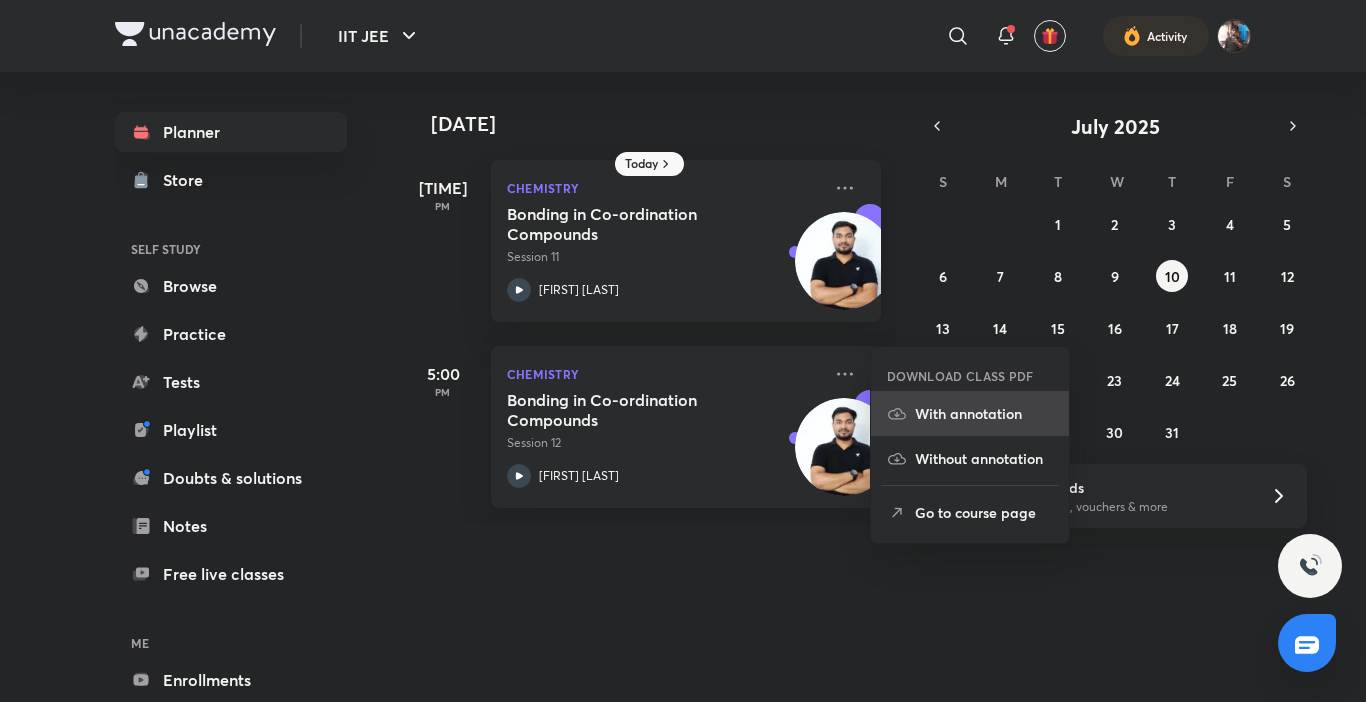 click on "With annotation" at bounding box center [970, 413] 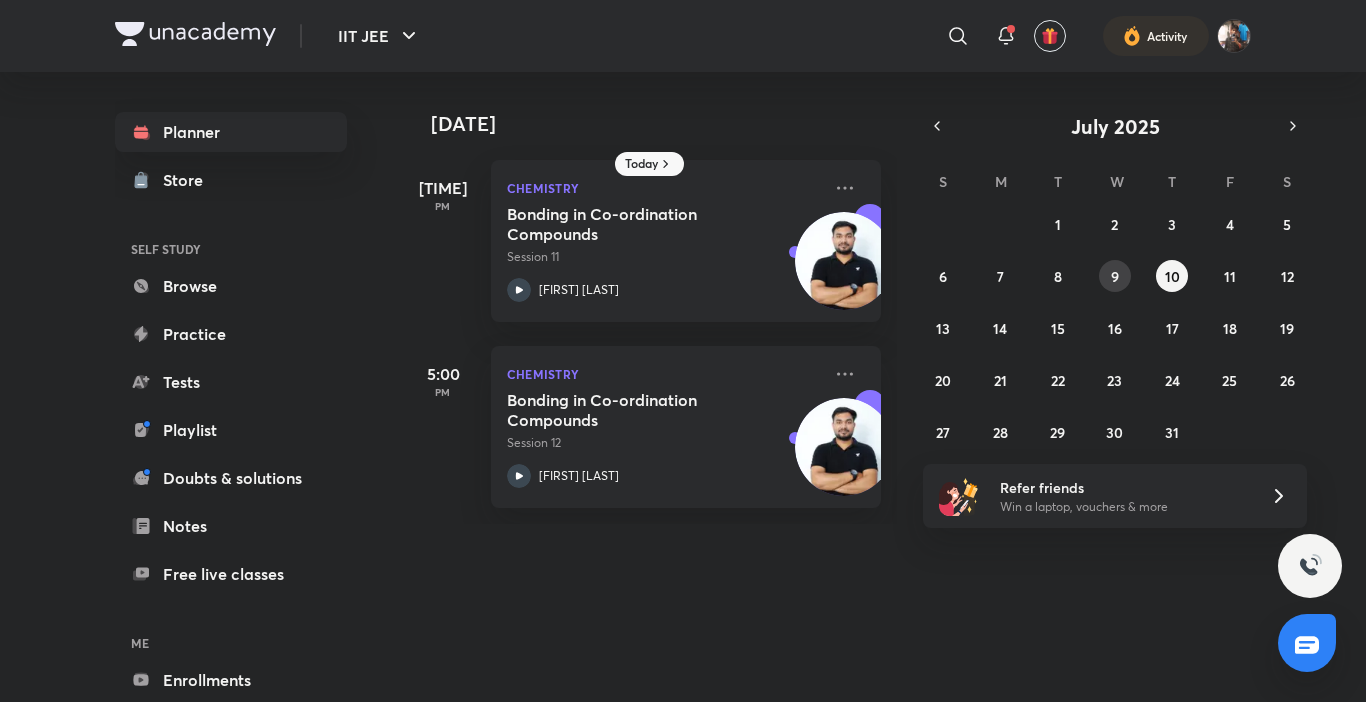 click on "9" at bounding box center [1115, 276] 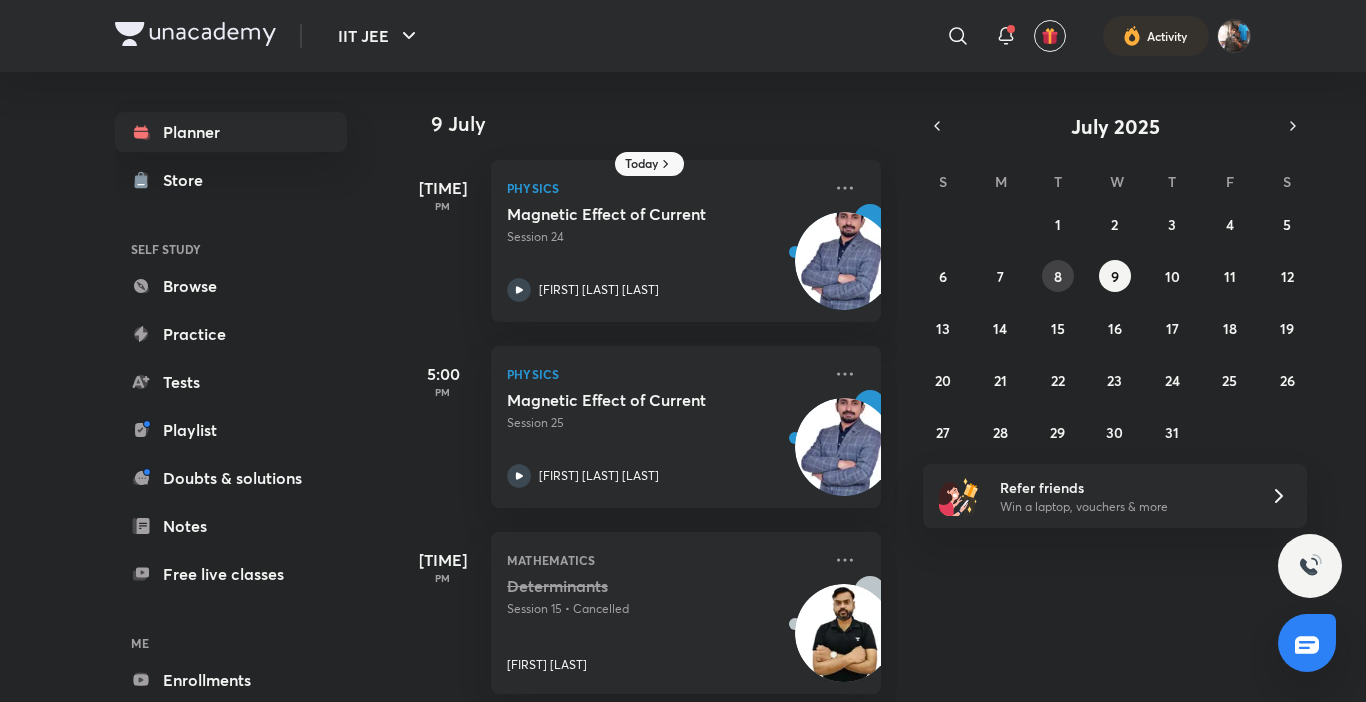 click on "8" at bounding box center (1058, 276) 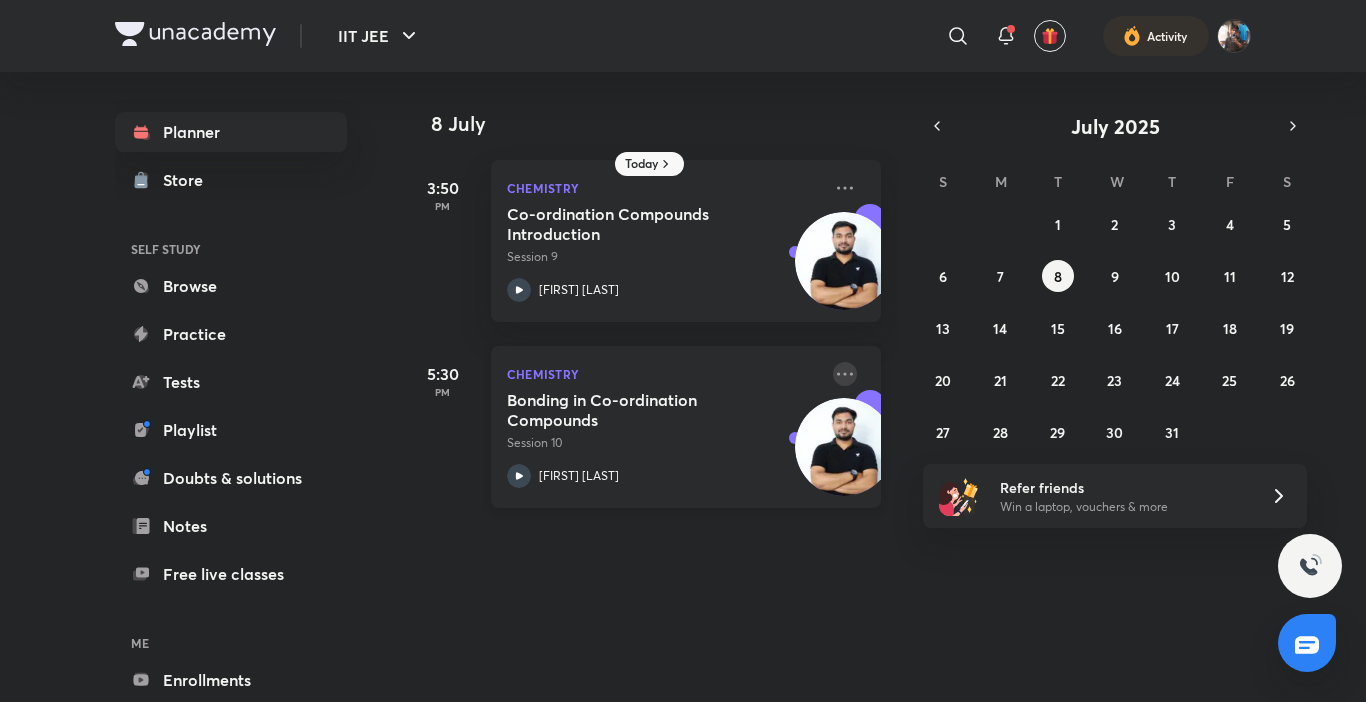 click 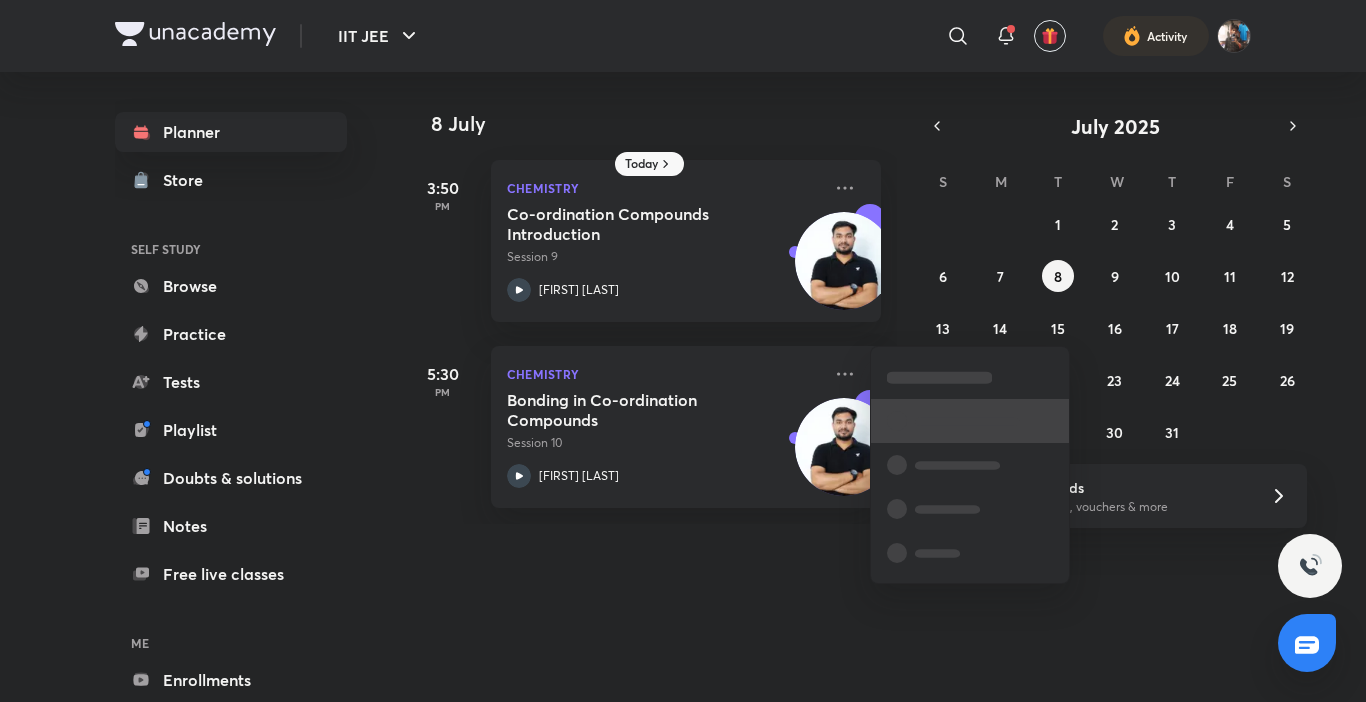 click at bounding box center [967, 421] 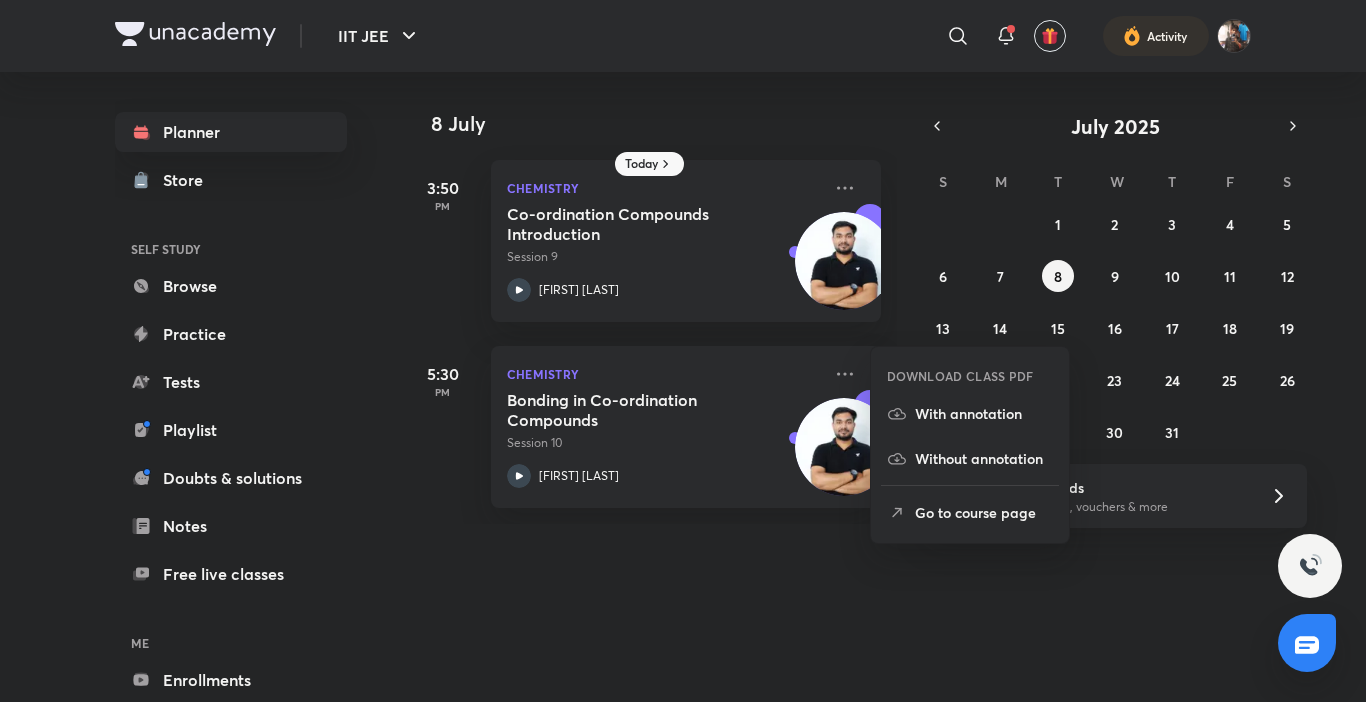 click on "With annotation" at bounding box center [970, 413] 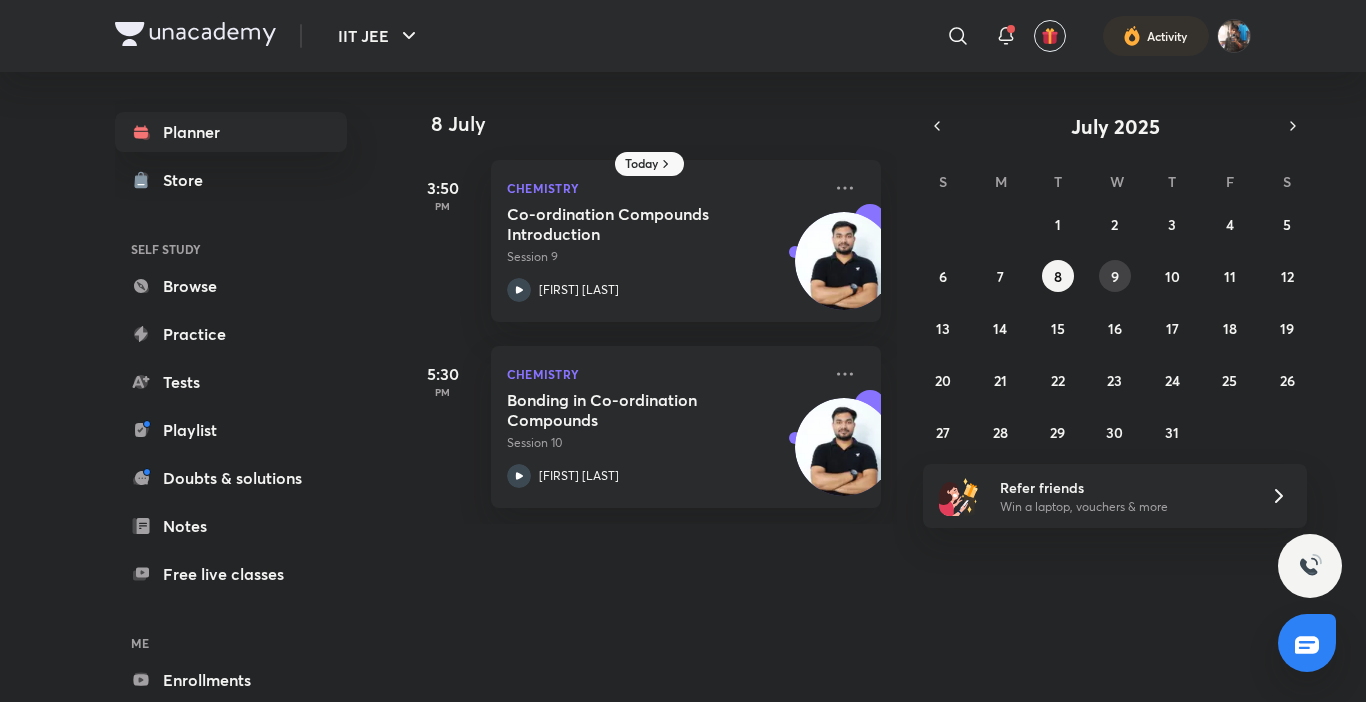 click on "9" at bounding box center (1115, 276) 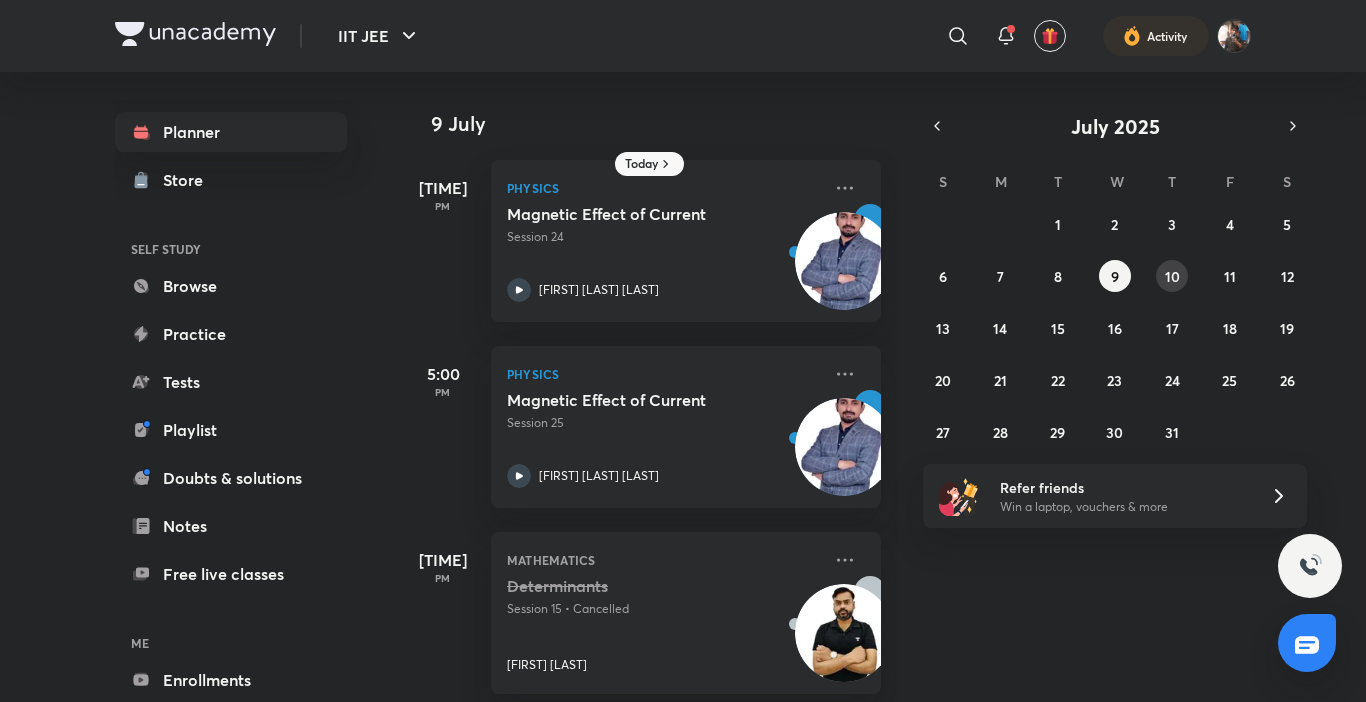 click on "10" at bounding box center [1172, 276] 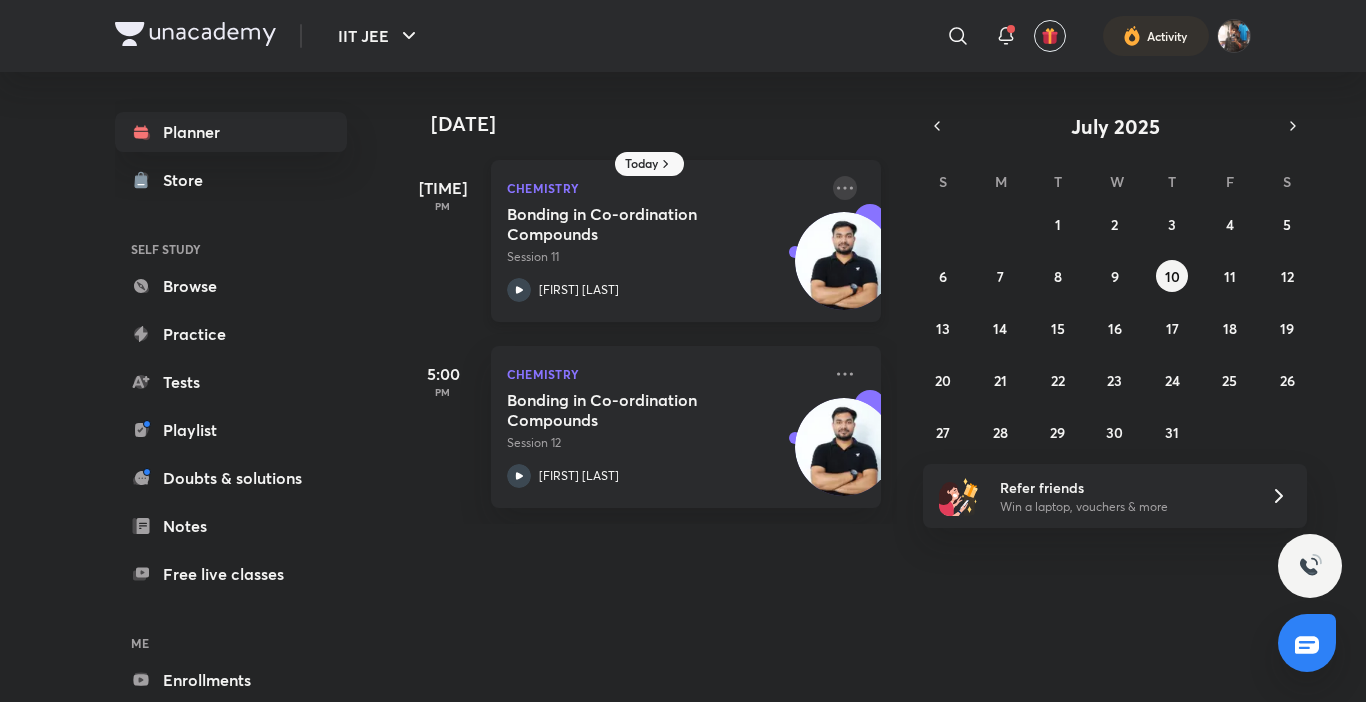 click 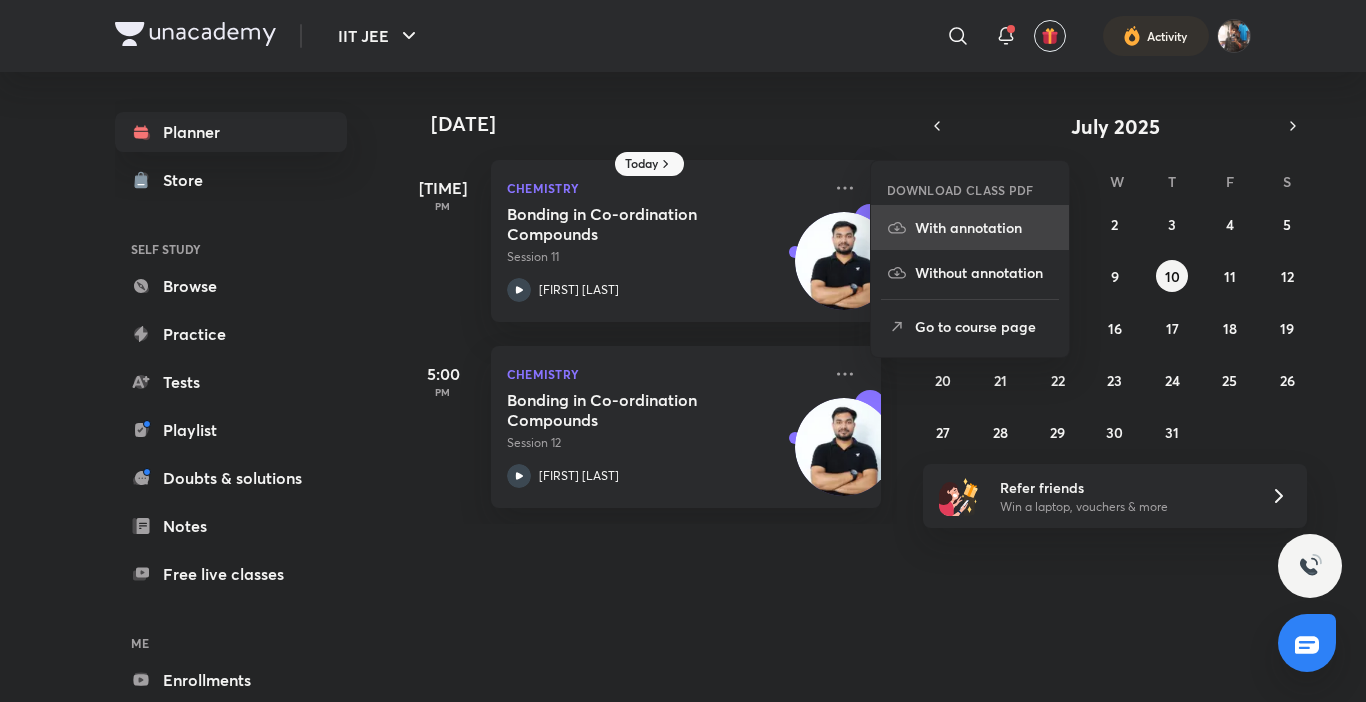 click on "With annotation" at bounding box center (984, 227) 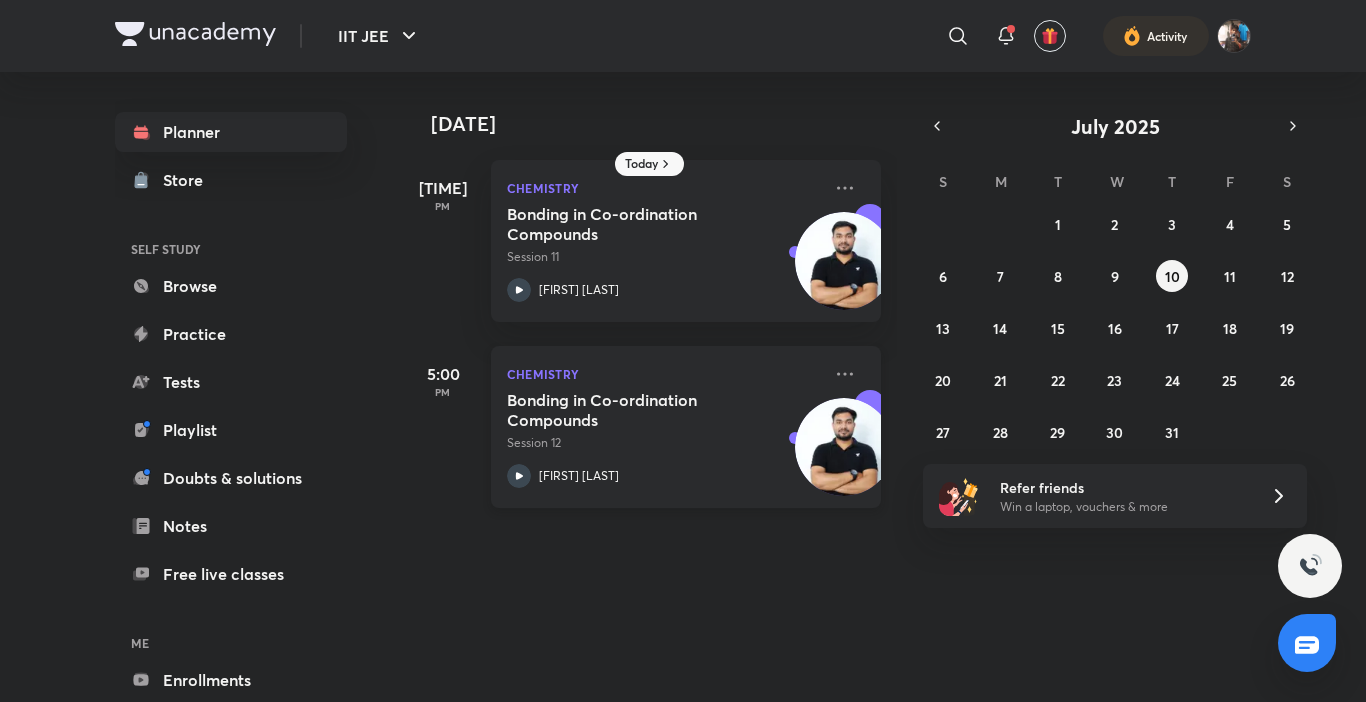 click 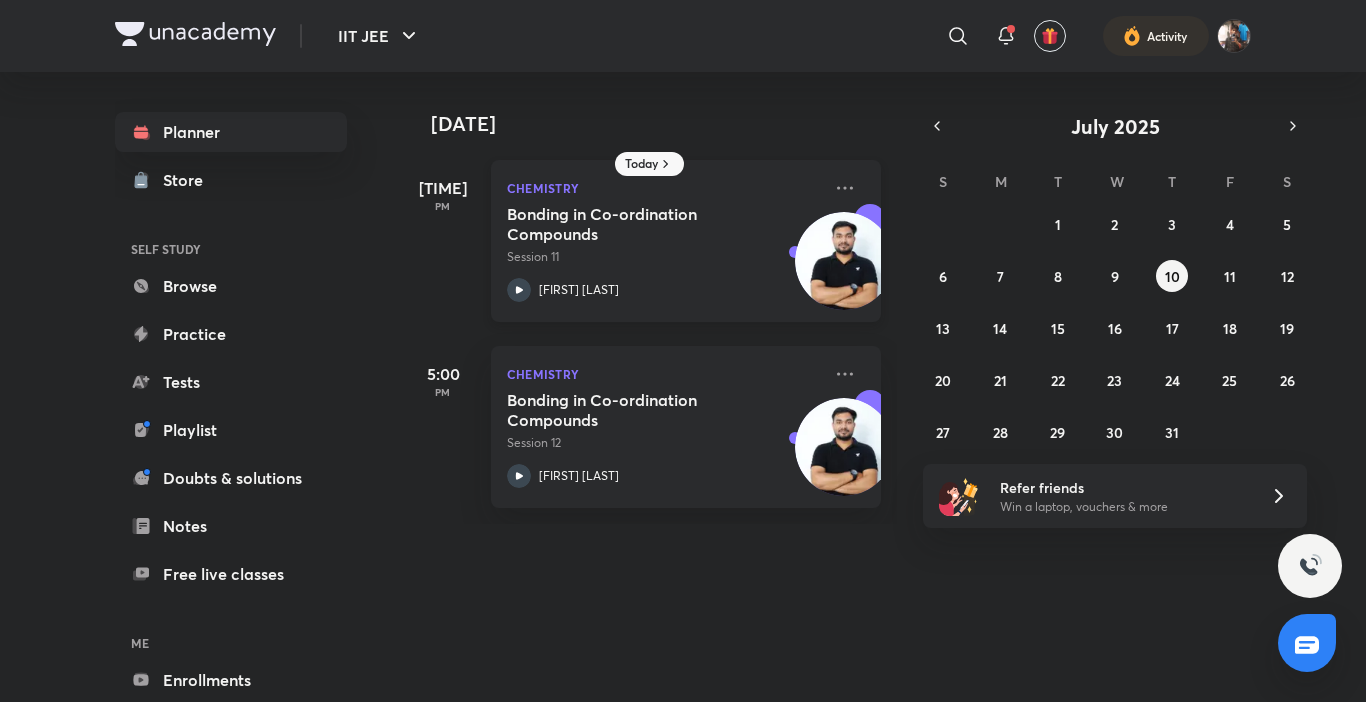click on "Chemistry Bonding in Co-ordination Compounds Session 11 [FIRST] [LAST]" at bounding box center (686, 241) 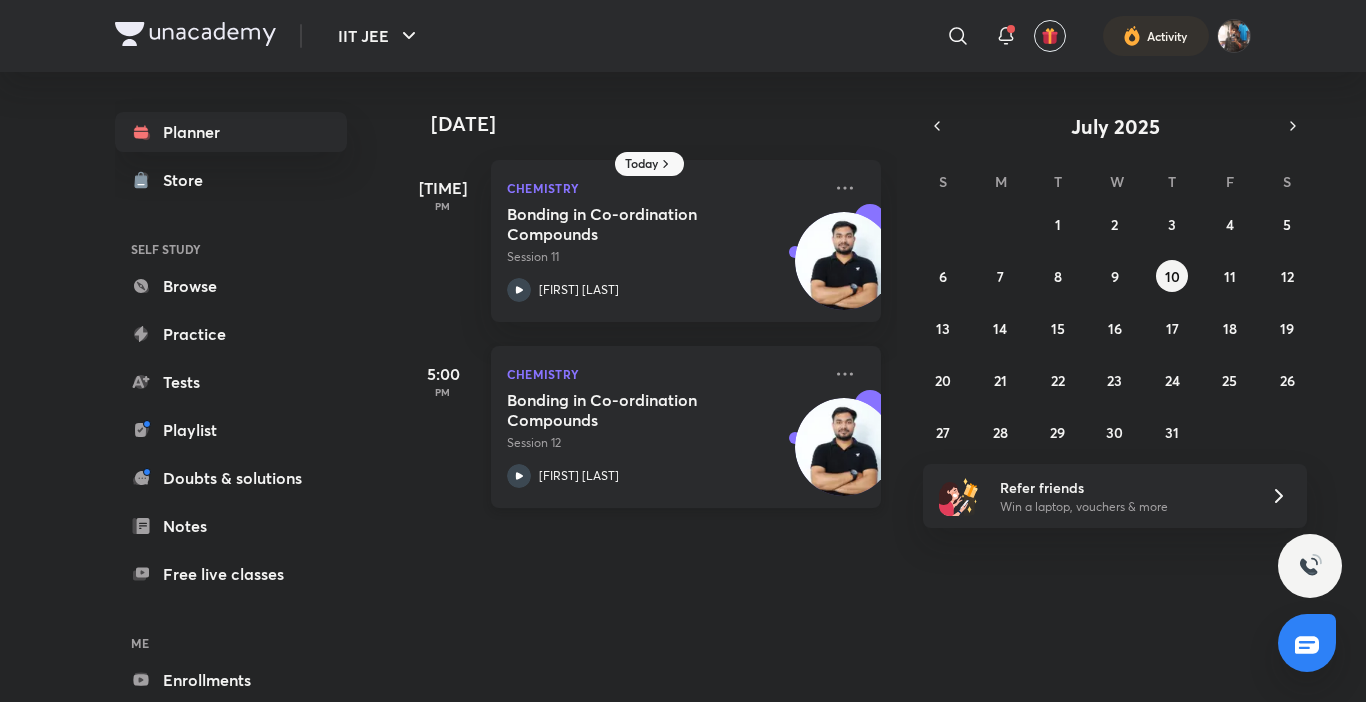 drag, startPoint x: 520, startPoint y: 469, endPoint x: 498, endPoint y: 501, distance: 38.832977 